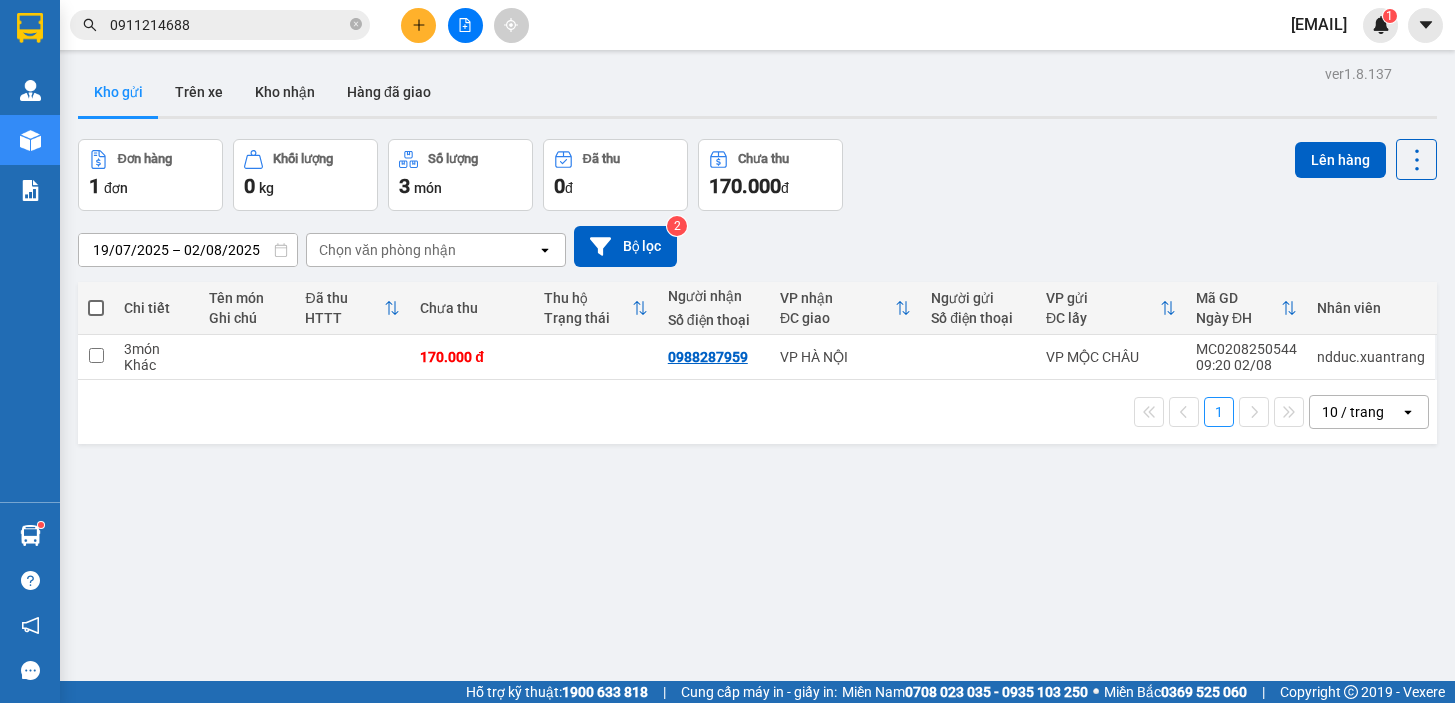 scroll, scrollTop: 0, scrollLeft: 0, axis: both 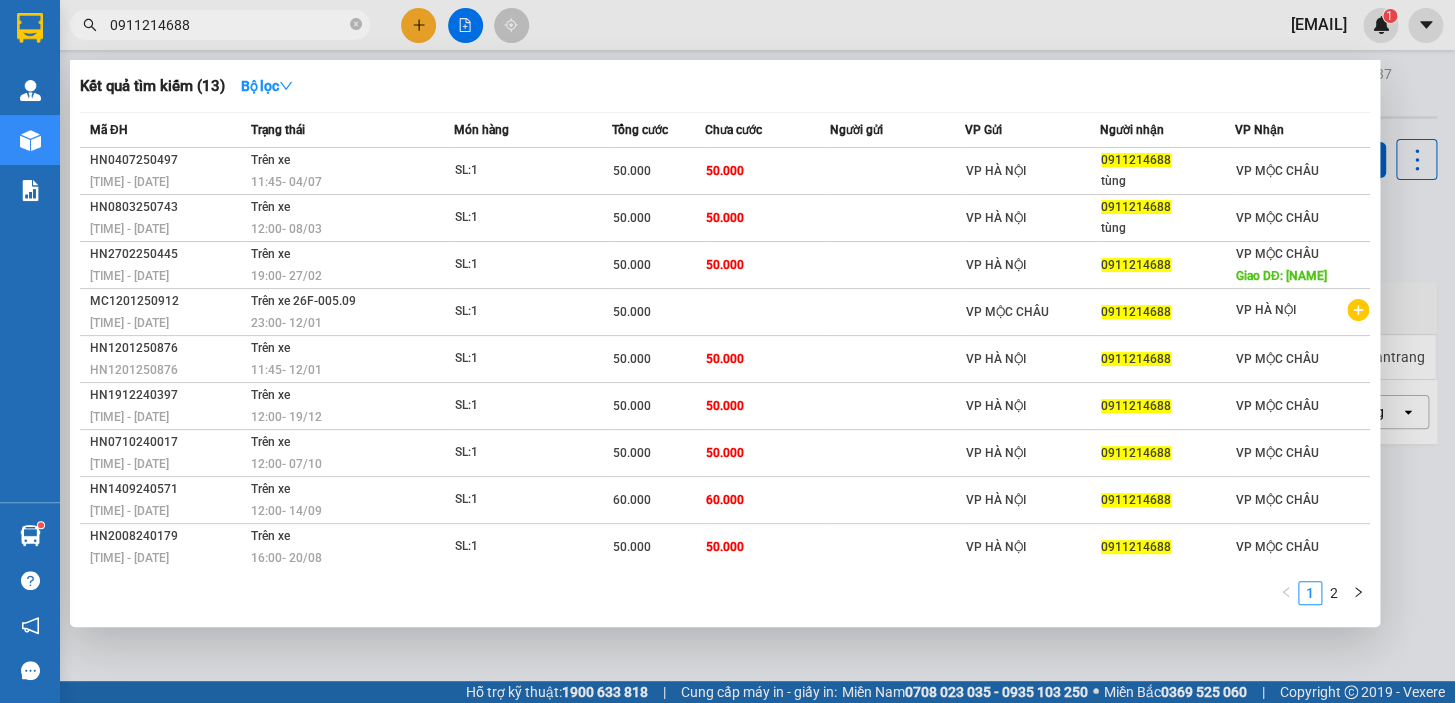 drag, startPoint x: 222, startPoint y: 24, endPoint x: 72, endPoint y: 54, distance: 152.97058 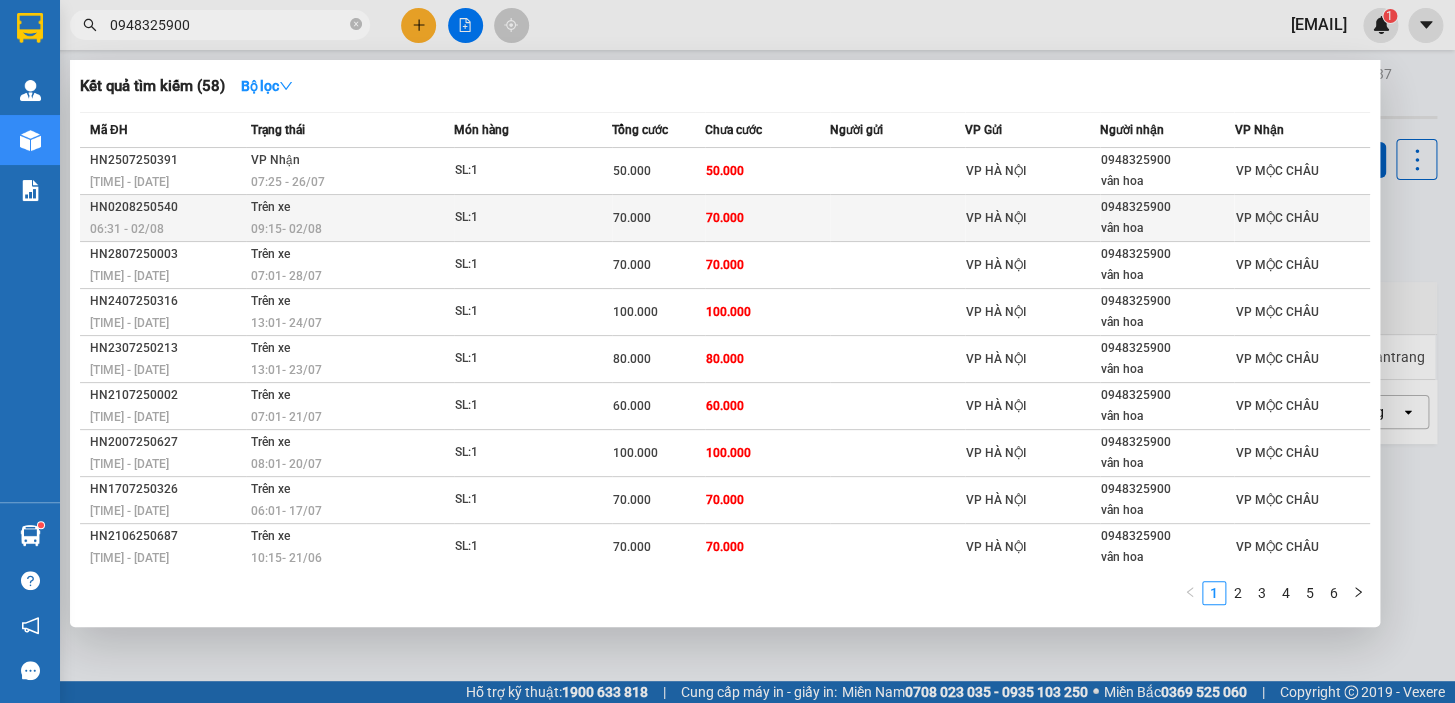 type on "0948325900" 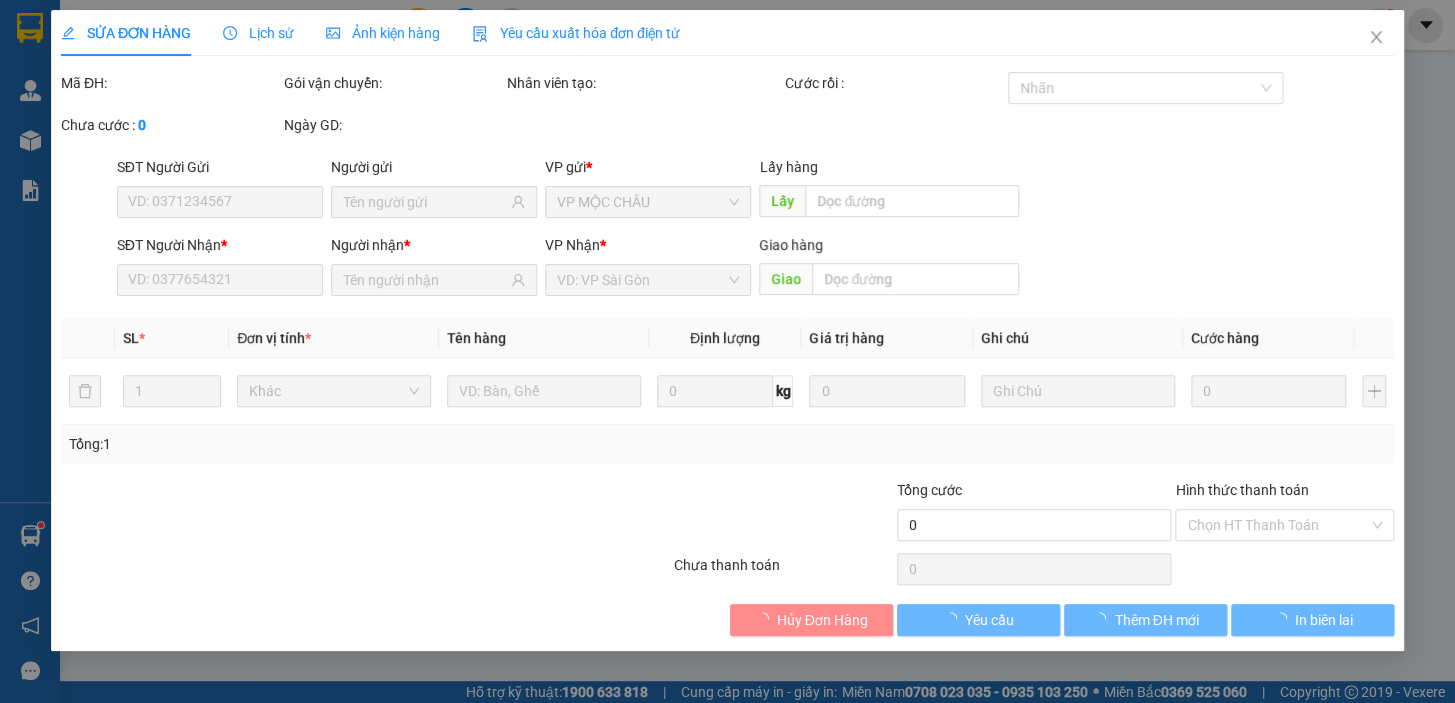 type on "0948325900" 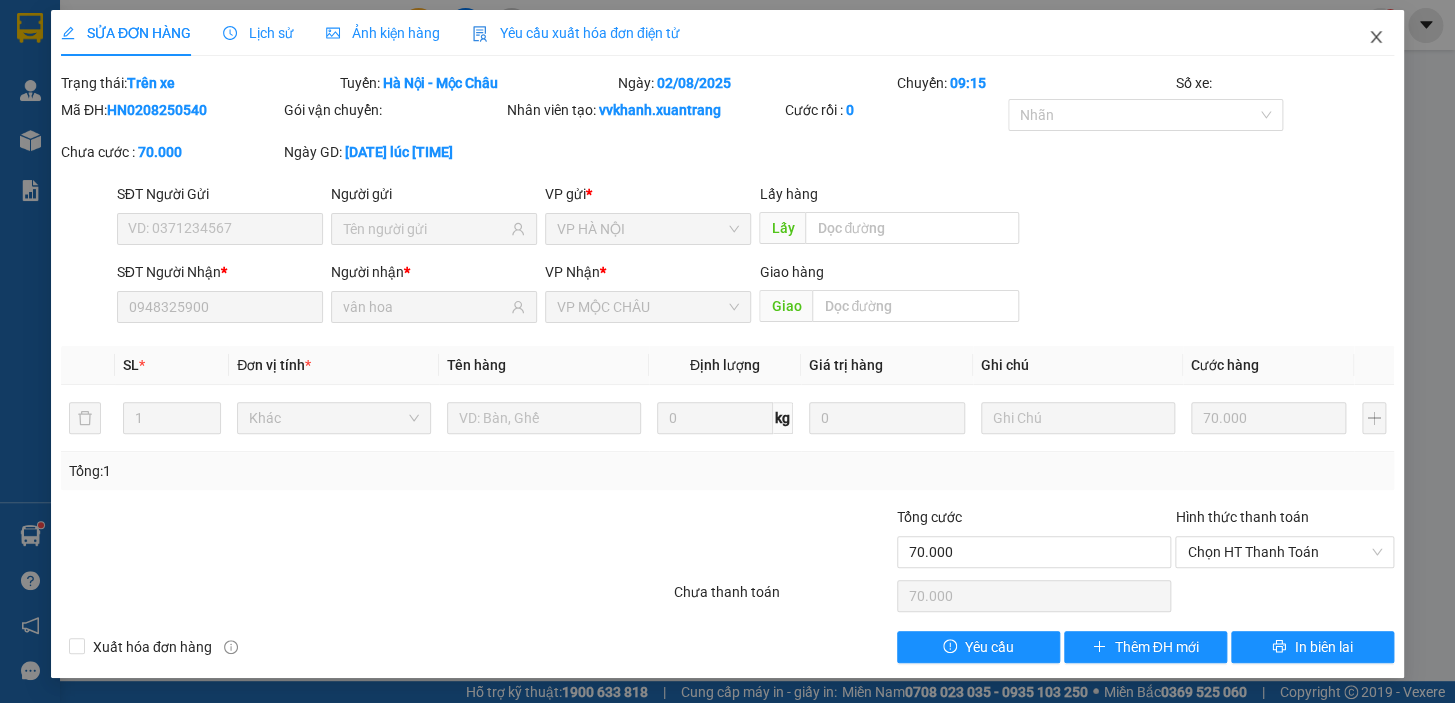 click 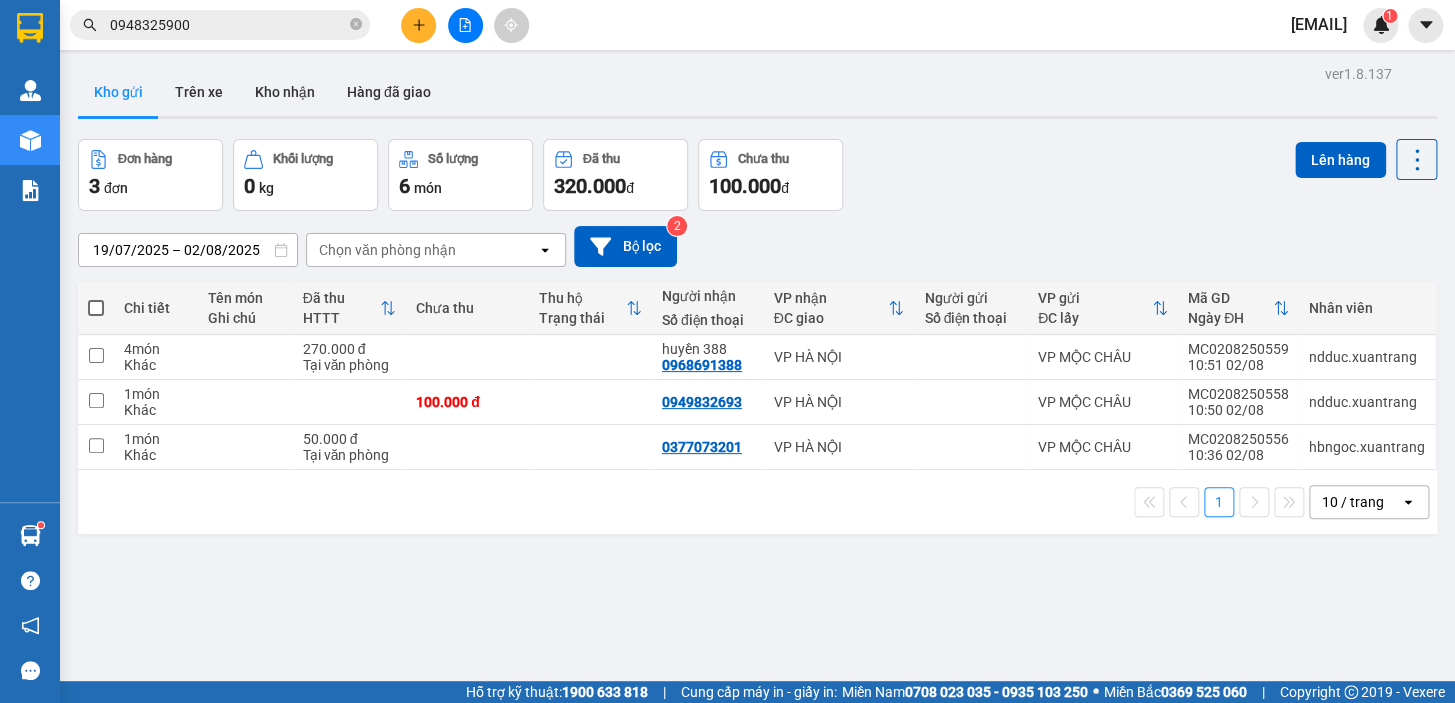 click on "0948325900" at bounding box center (228, 25) 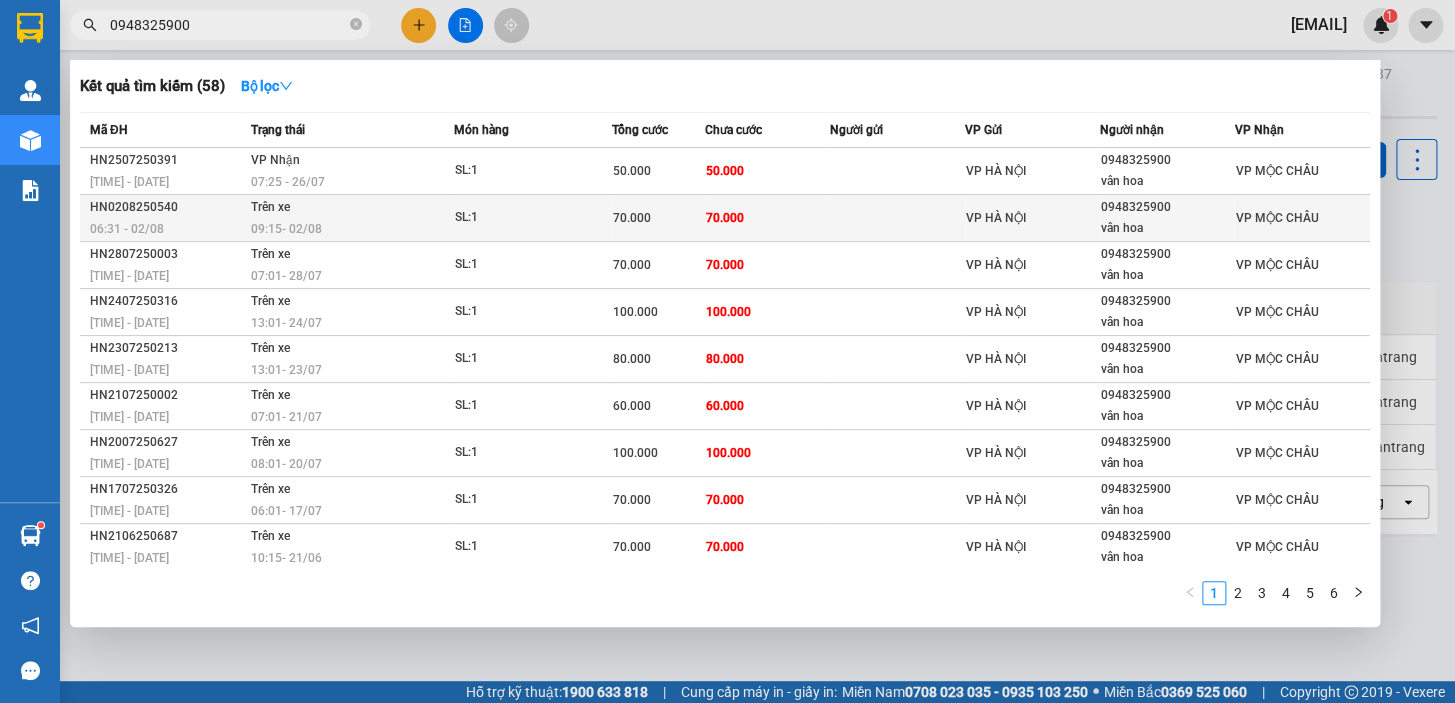 click on "[TIME]  -   [DATE]" at bounding box center [352, 229] 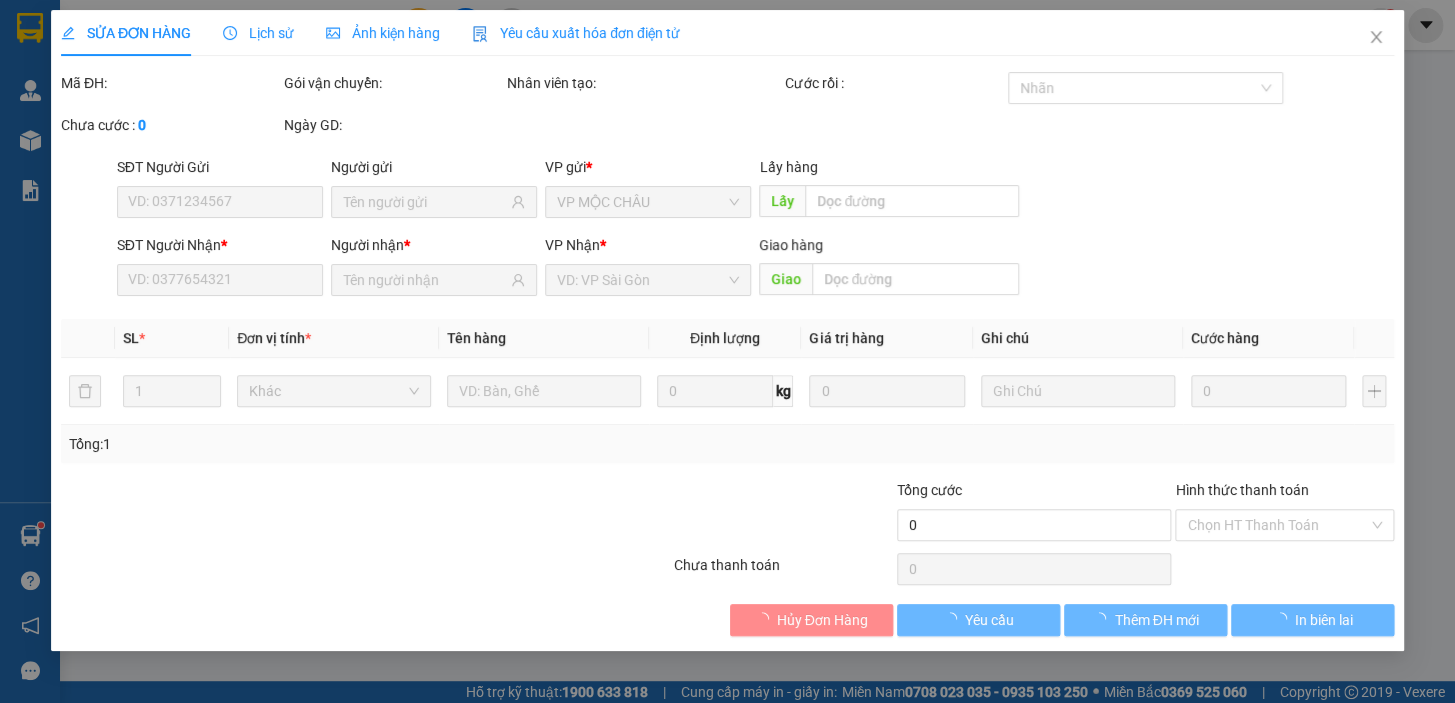 type on "0948325900" 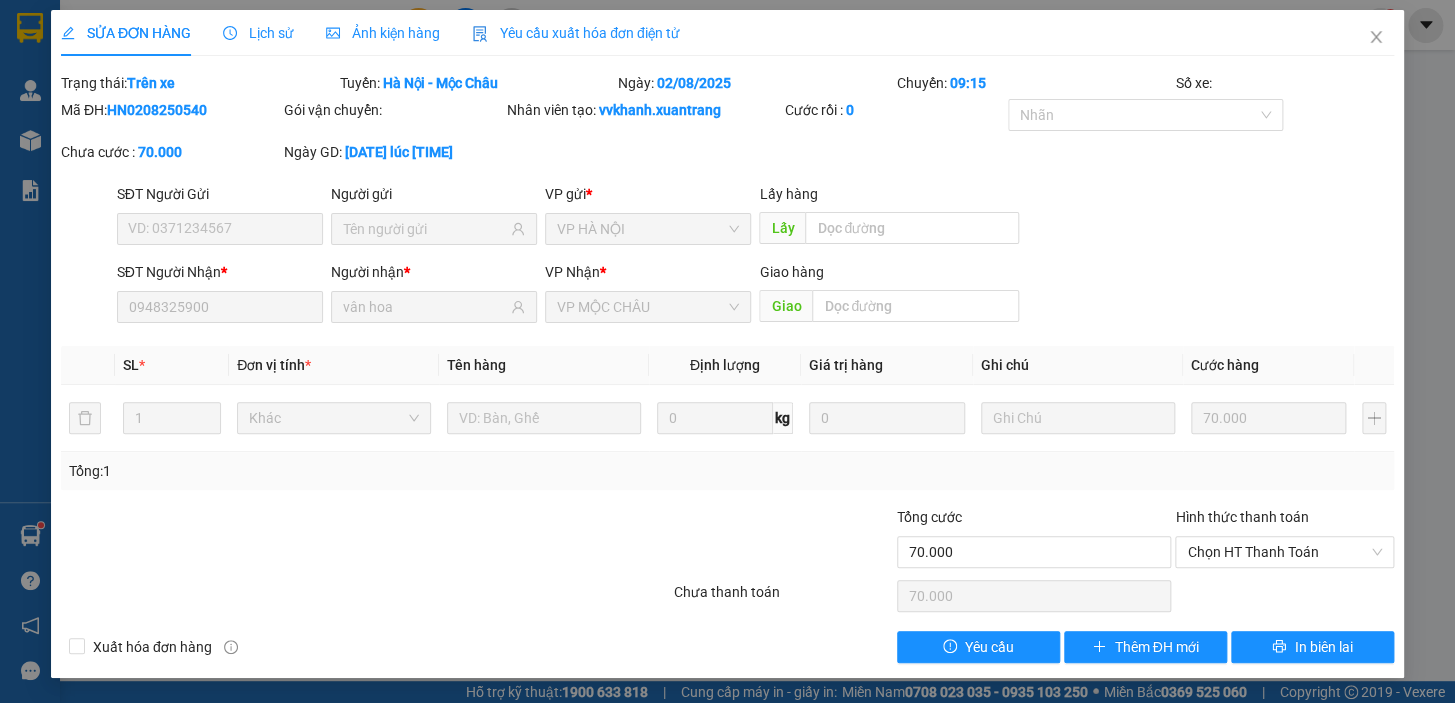 click on "Ảnh kiện hàng" at bounding box center (383, 33) 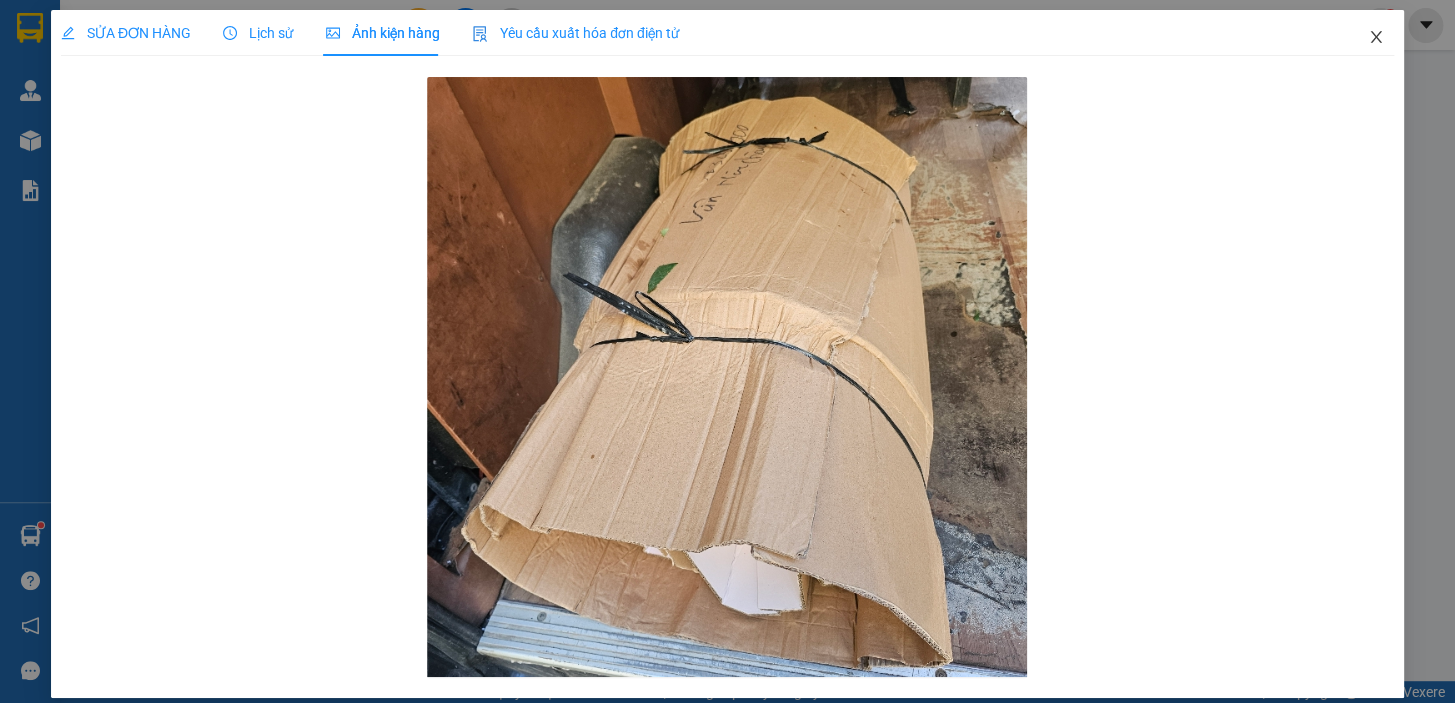 click 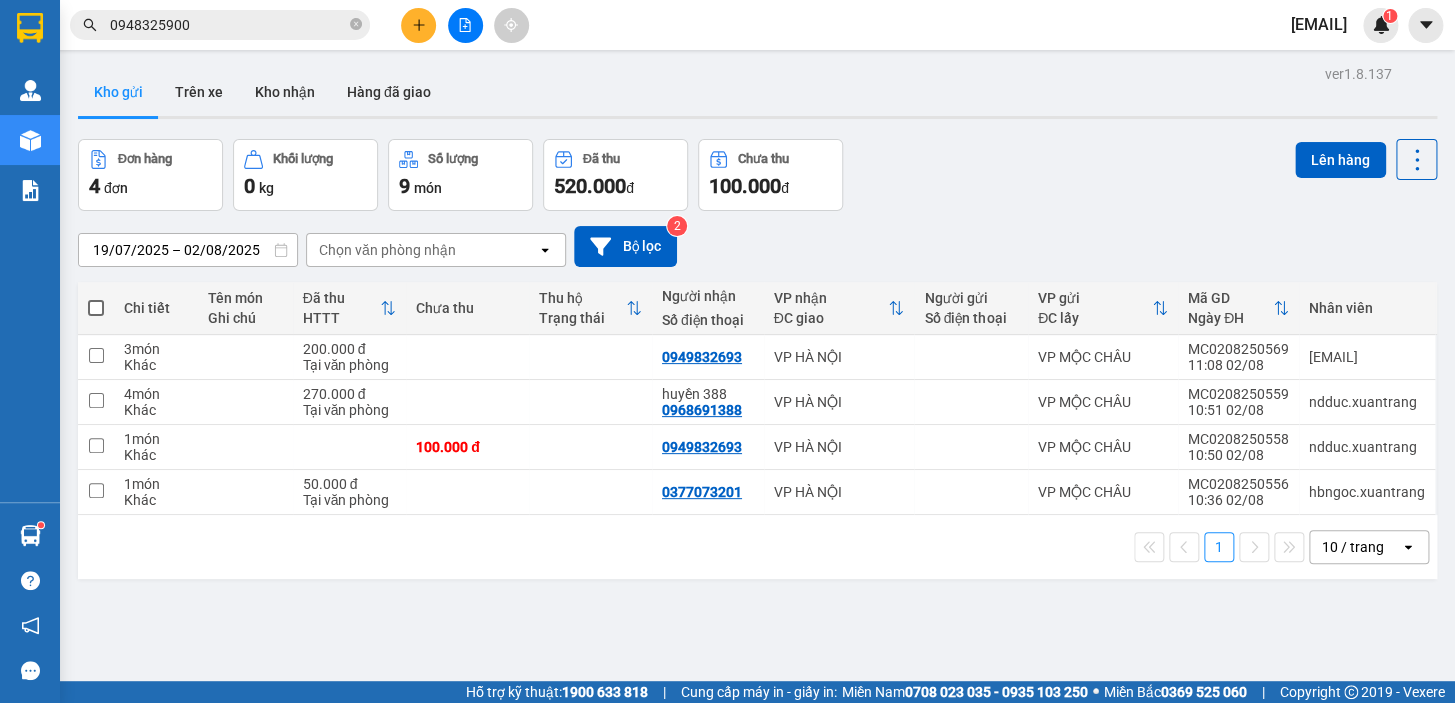 click on "0948325900" at bounding box center (228, 25) 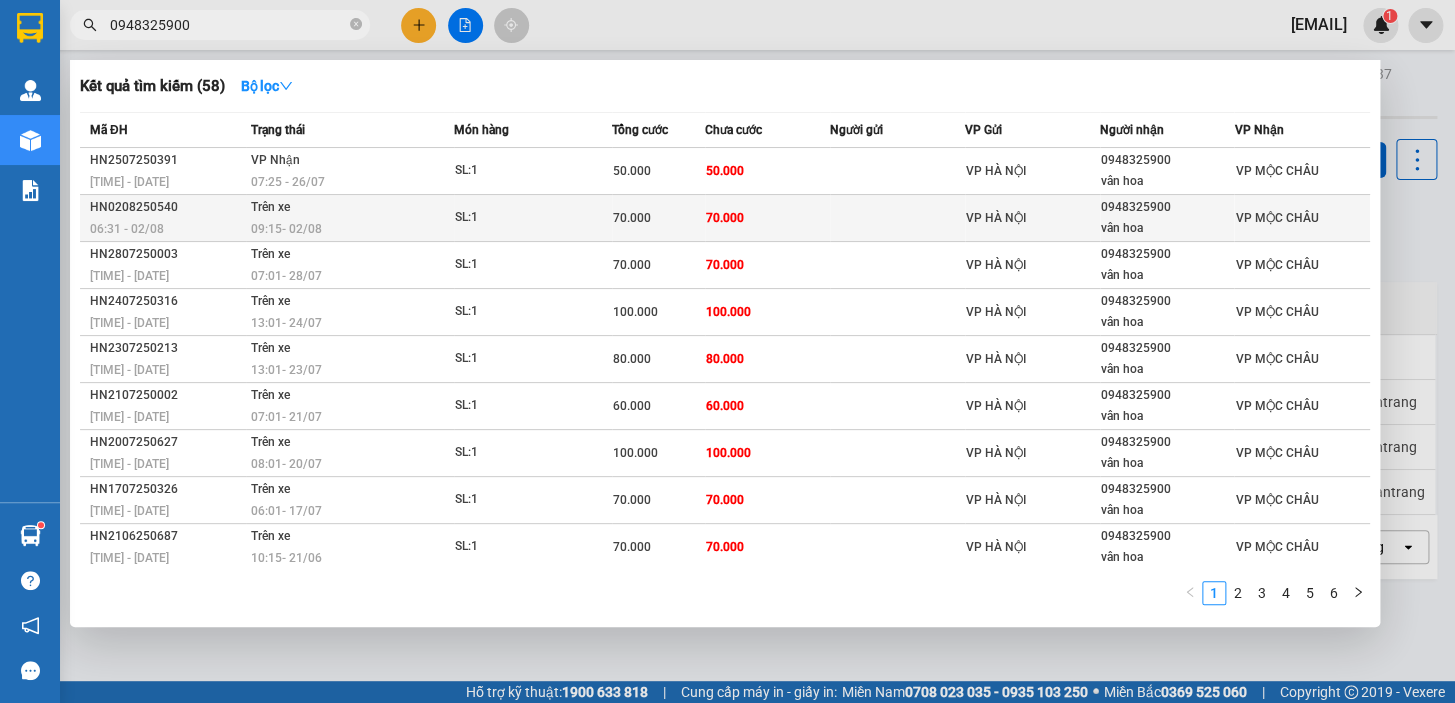 click on "06:31 - 02/08" at bounding box center [167, 229] 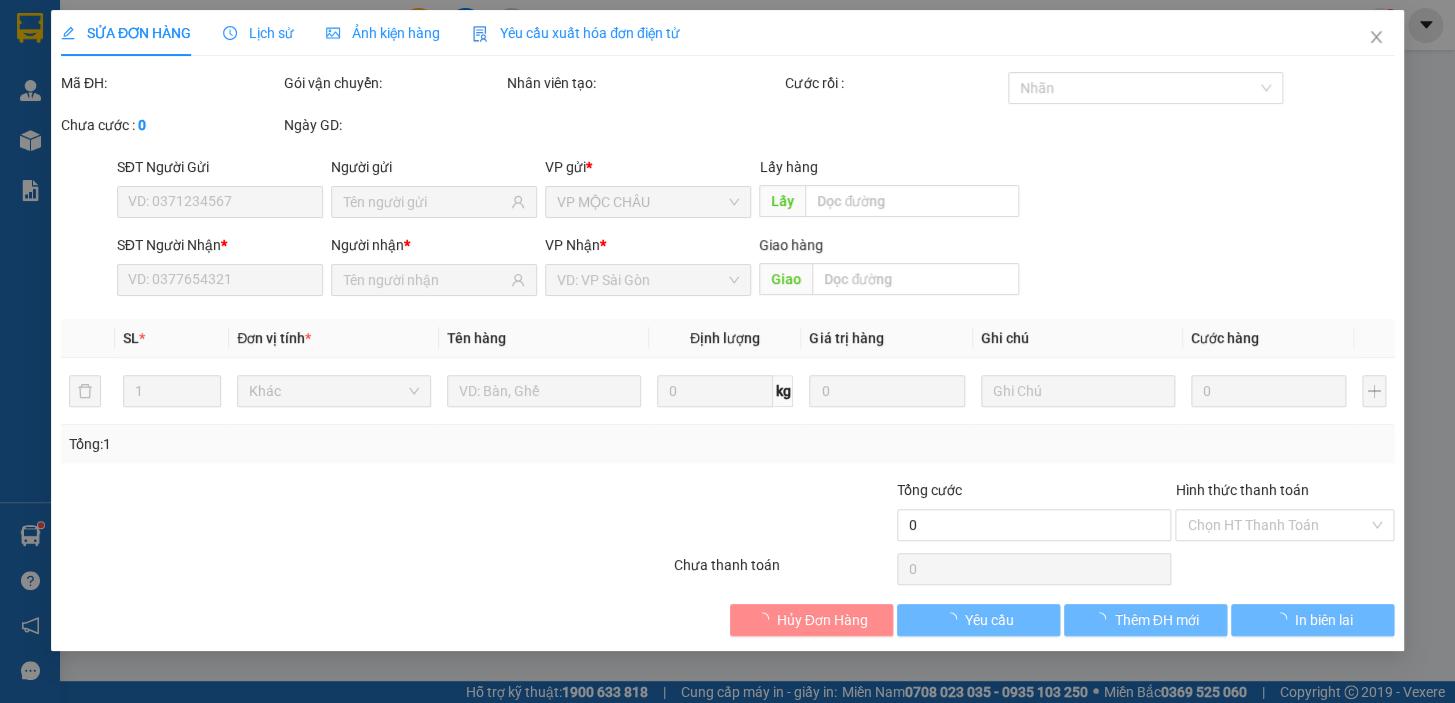 type on "0948325900" 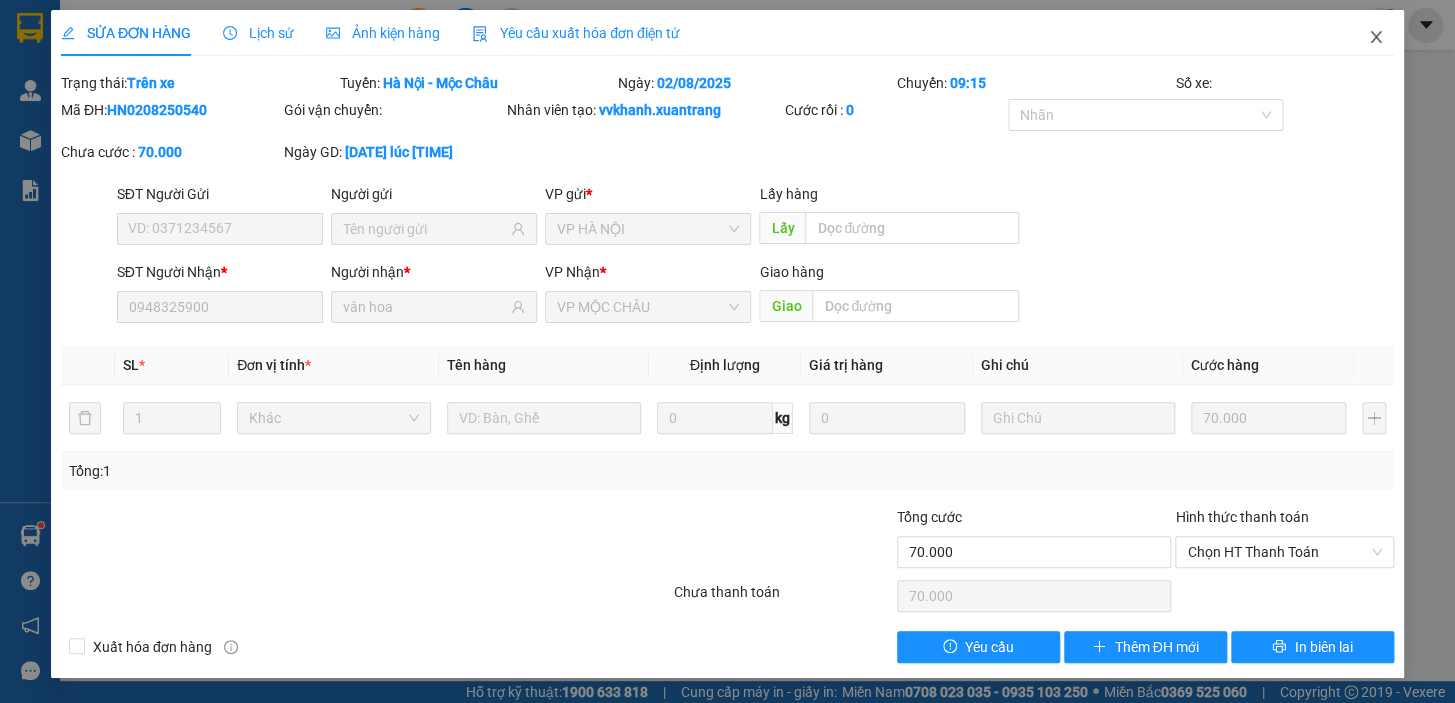 click at bounding box center [1376, 38] 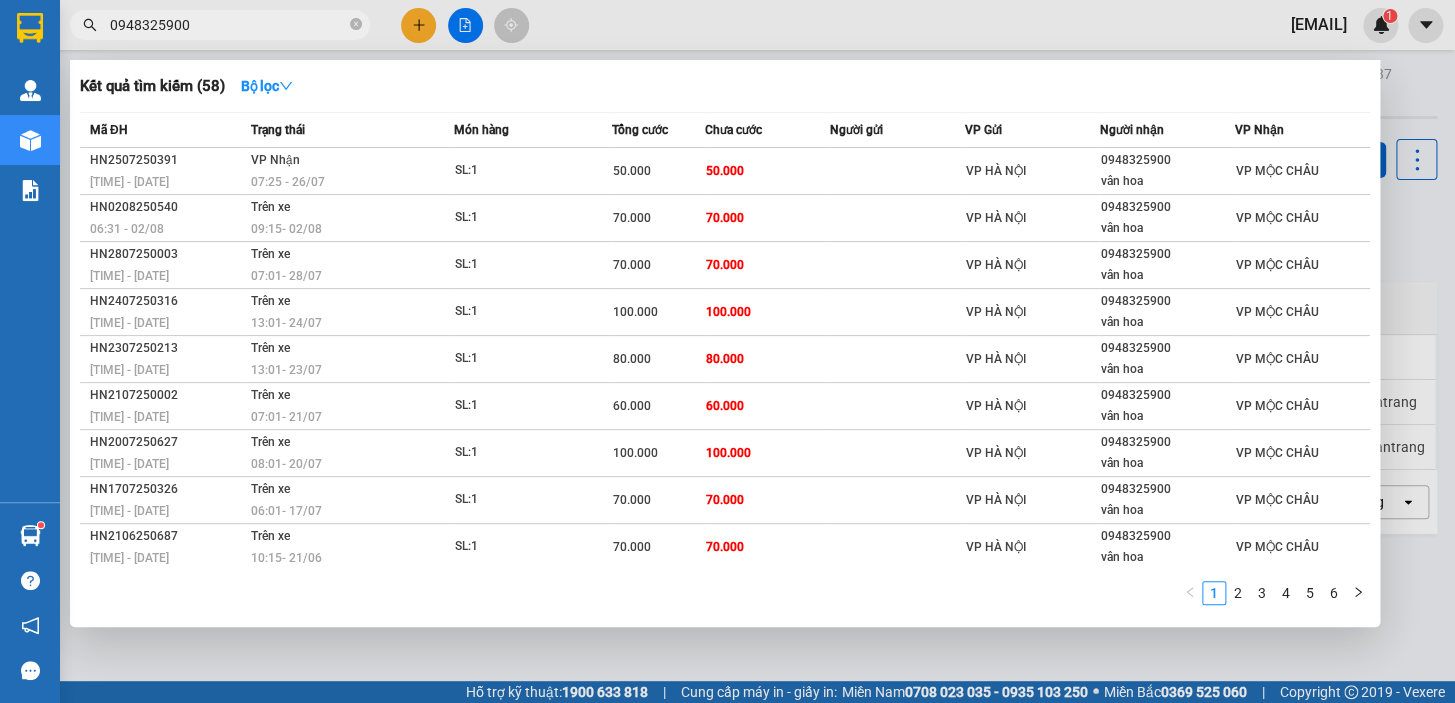 click on "0948325900" at bounding box center (228, 25) 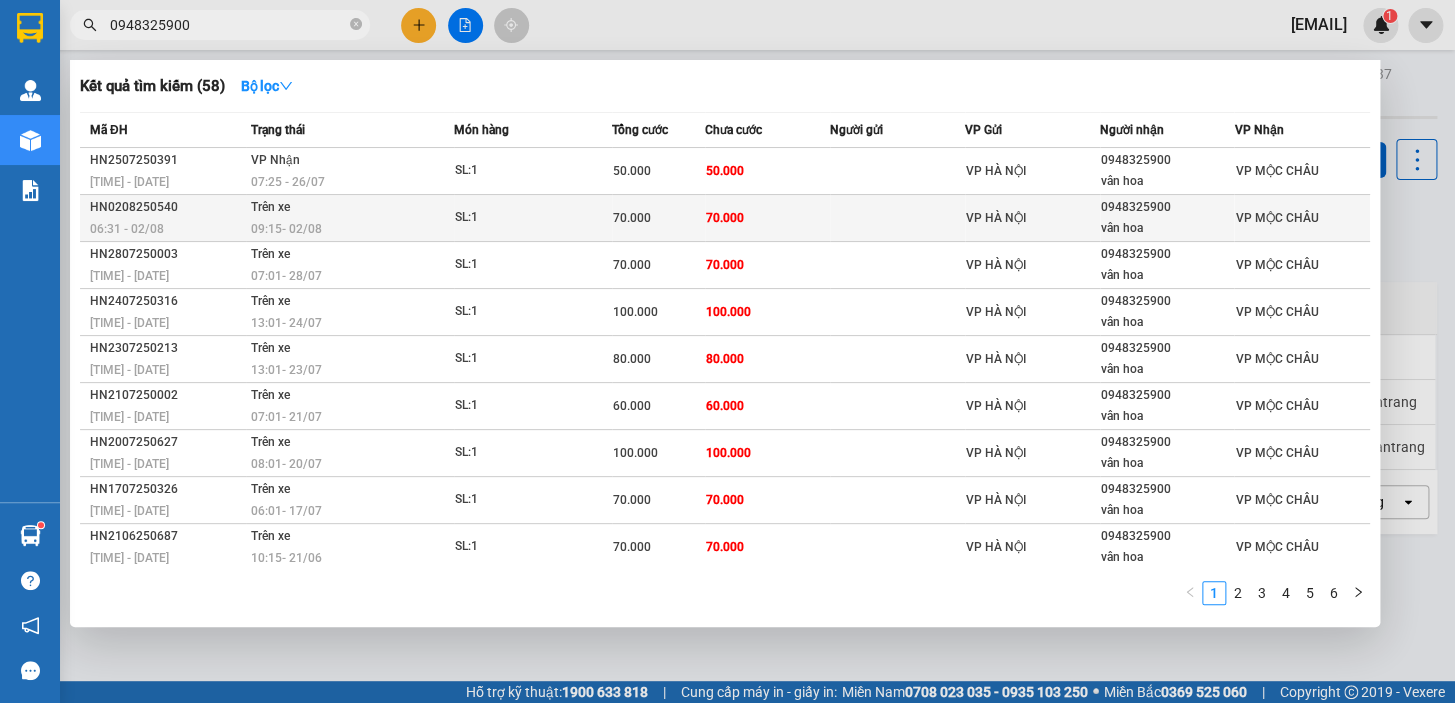 click on "Trên xe   [TIME]  -   [DATE]" at bounding box center (350, 218) 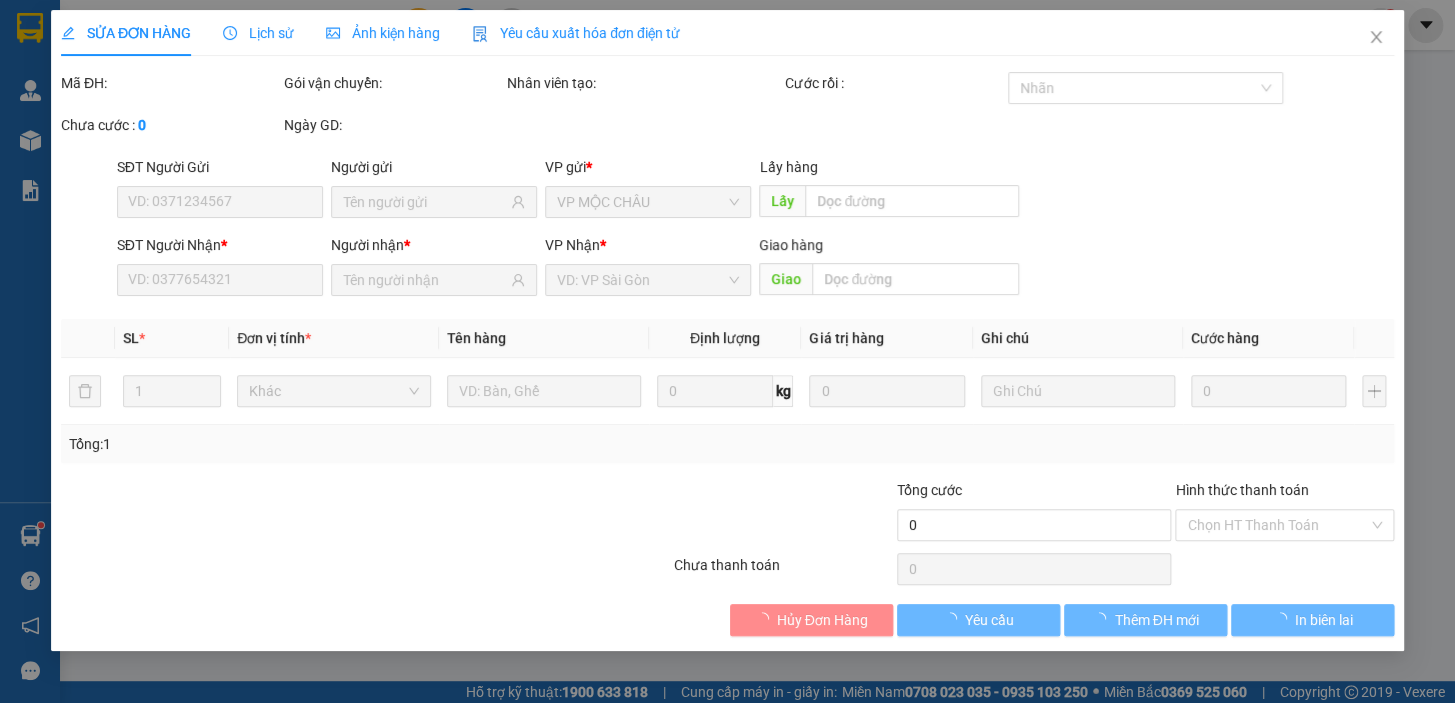 type on "0948325900" 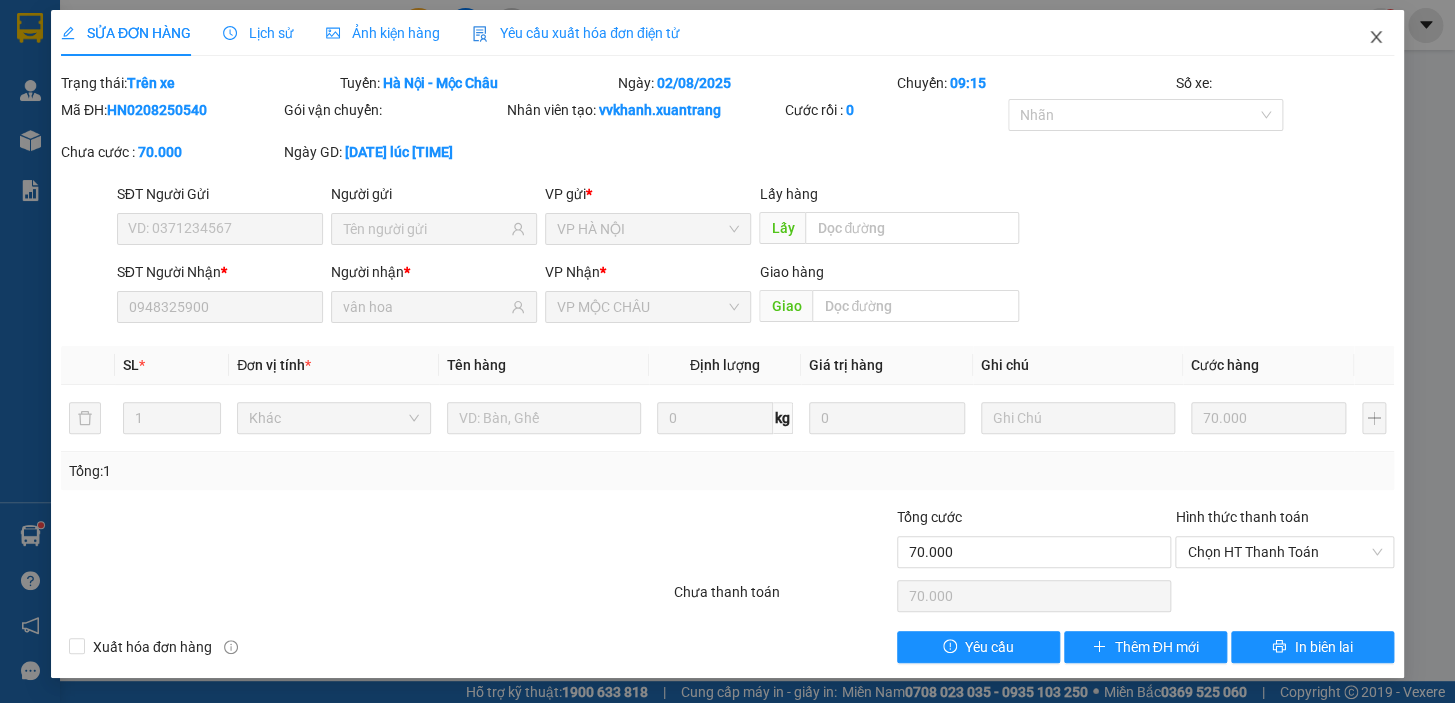 click 